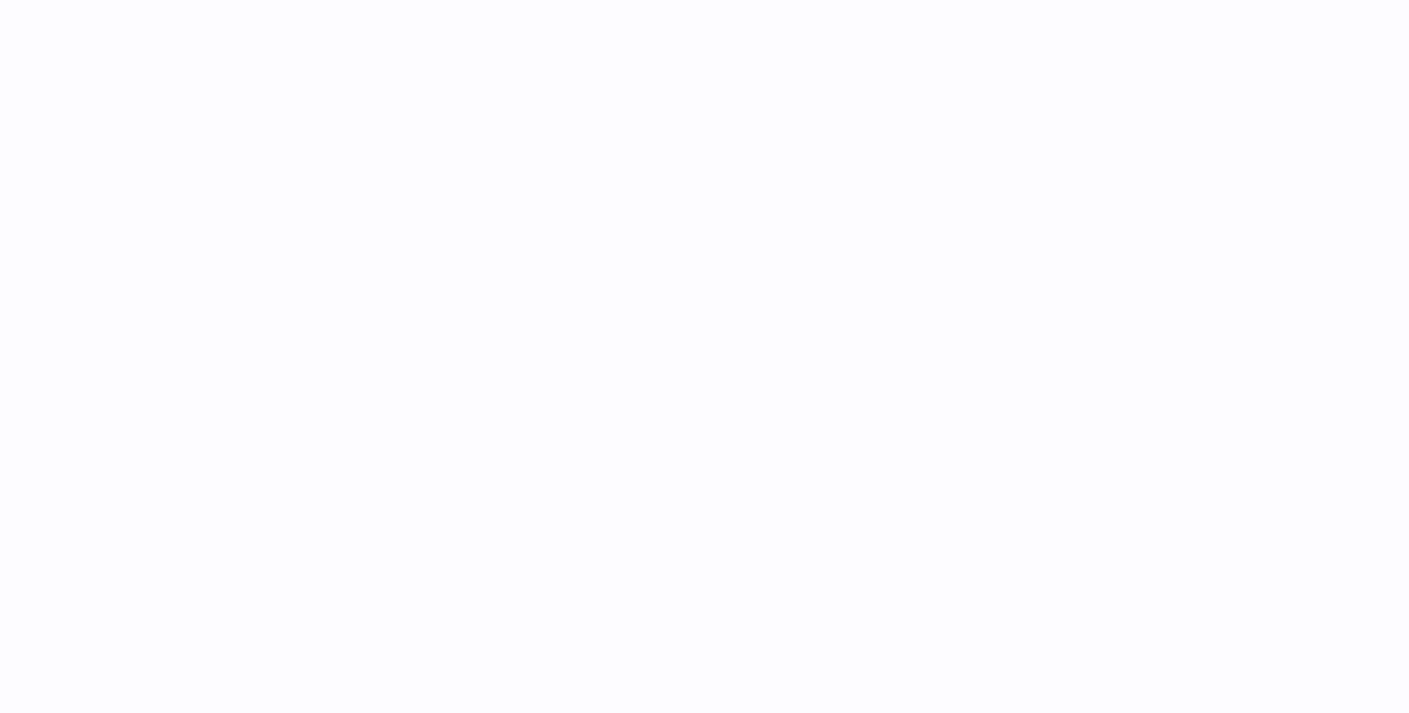 scroll, scrollTop: 0, scrollLeft: 0, axis: both 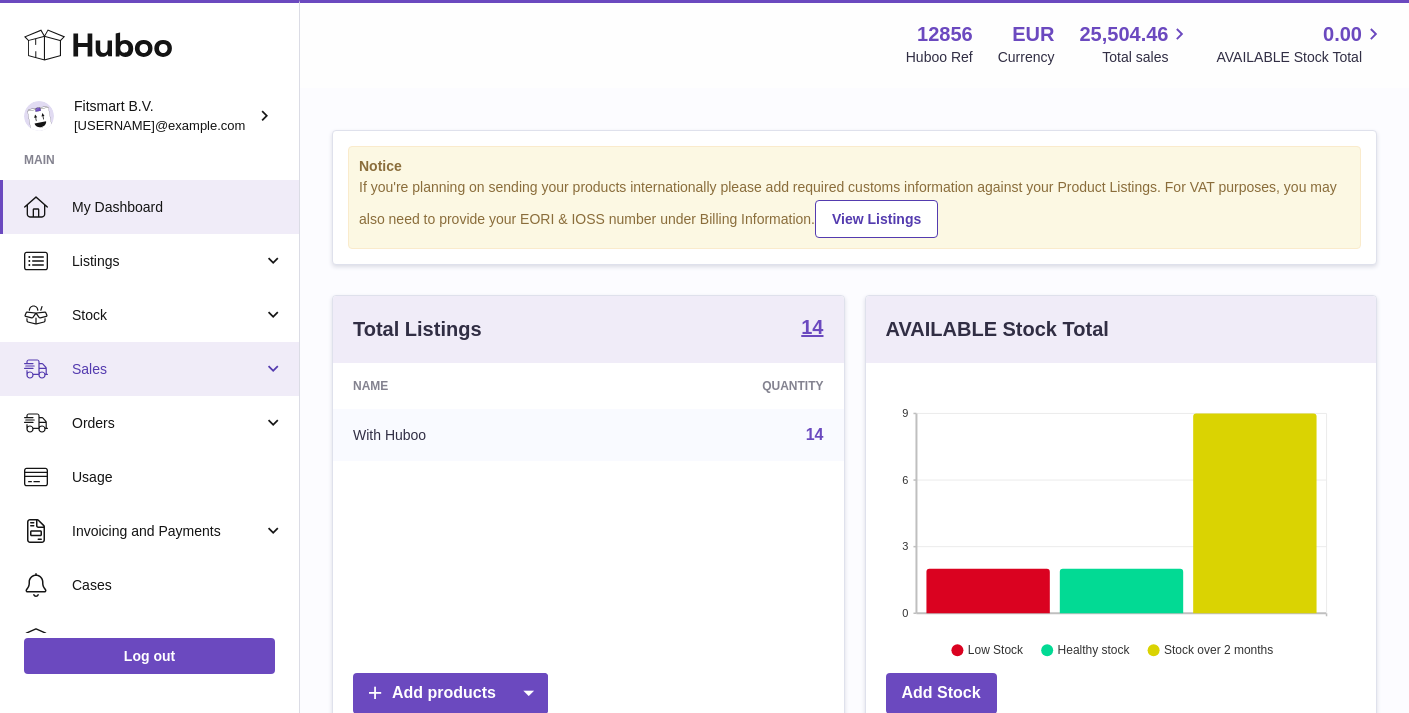 click on "Sales" at bounding box center [149, 369] 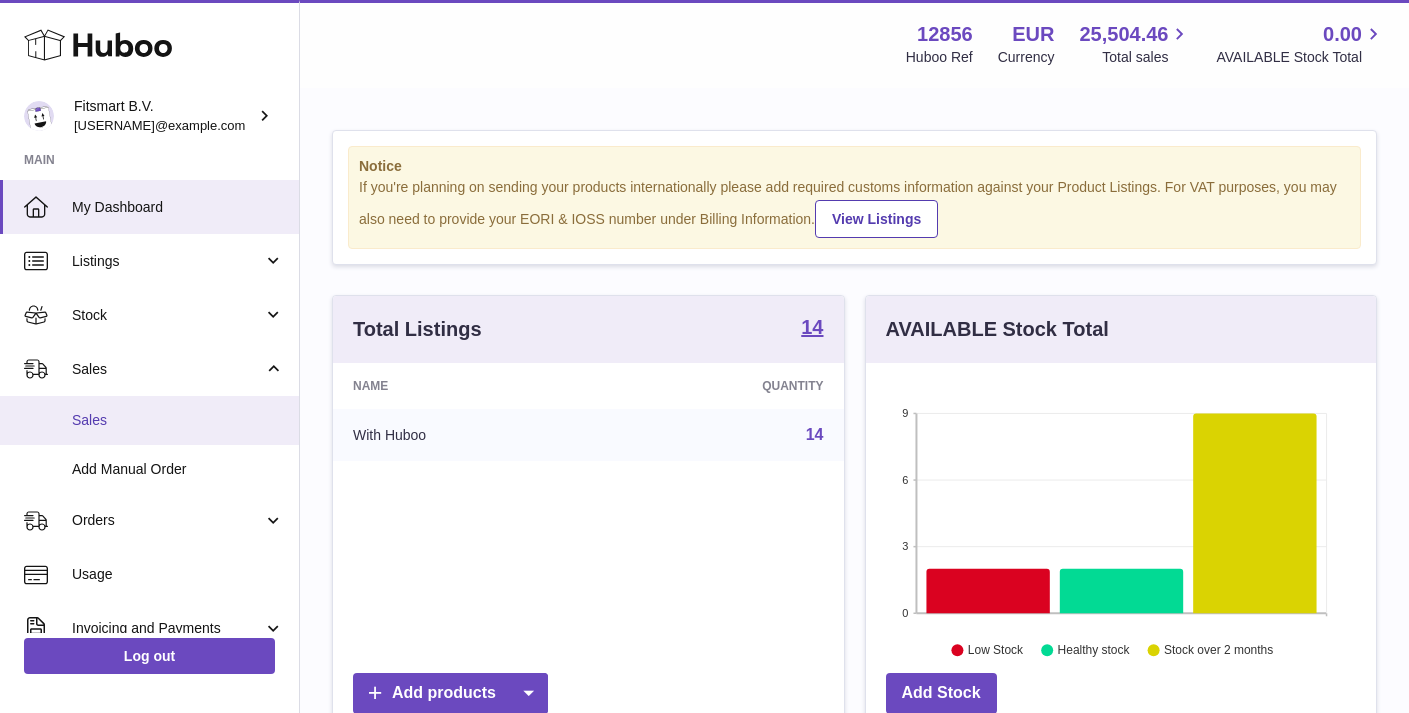 click on "Sales" at bounding box center (178, 420) 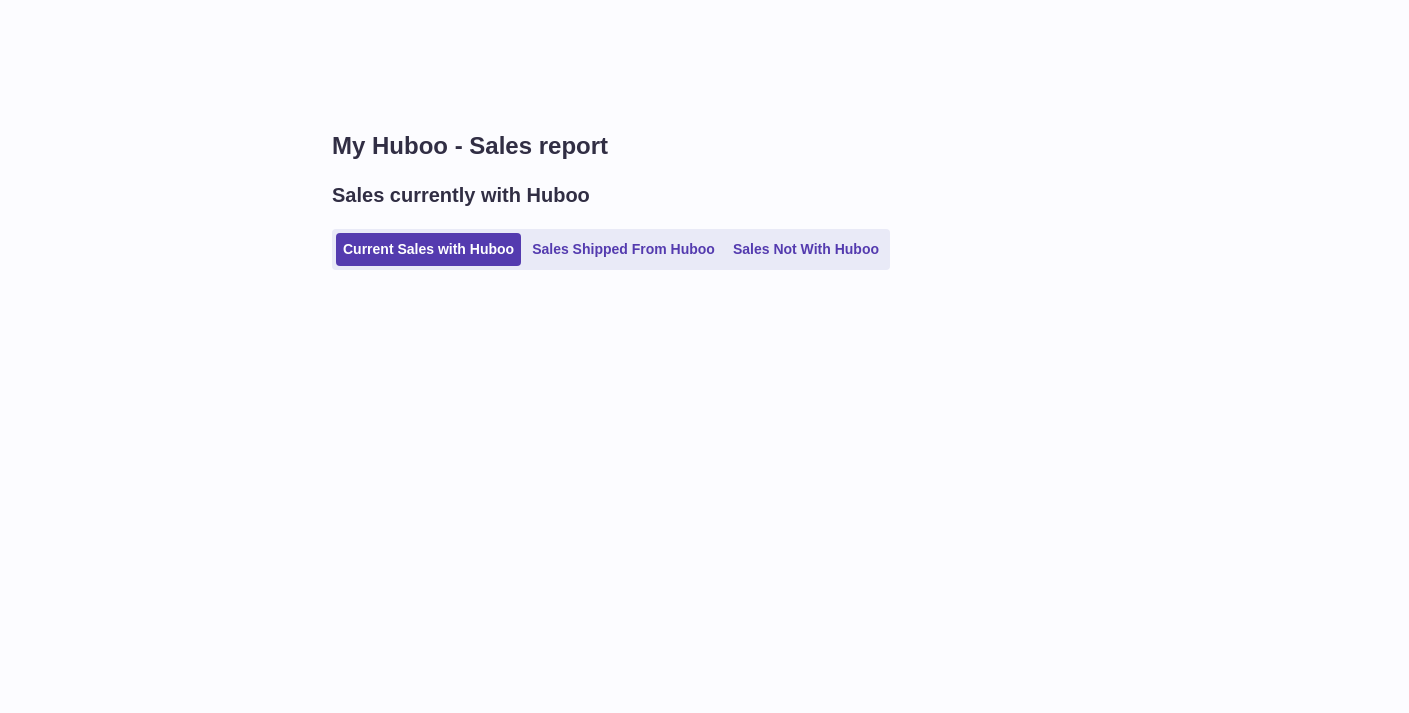 scroll, scrollTop: 0, scrollLeft: 0, axis: both 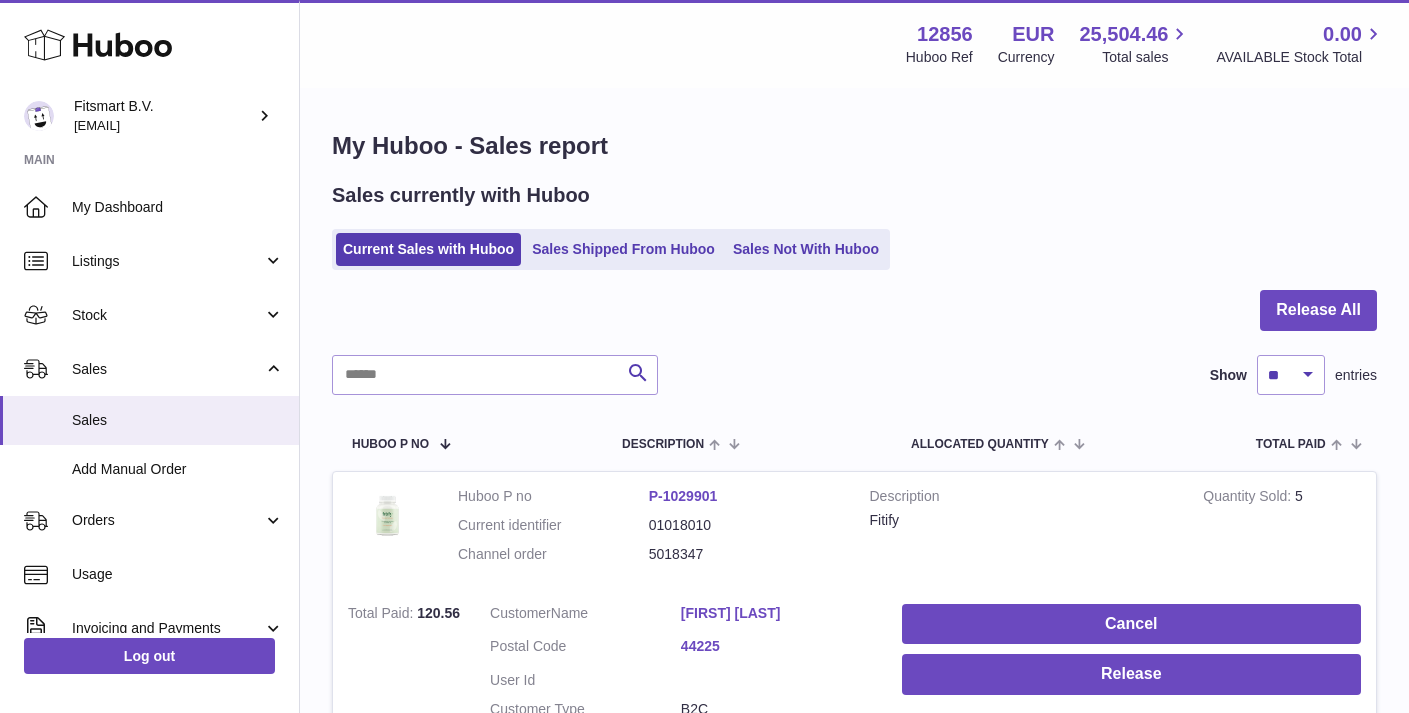 click on "Current Sales with Huboo
Sales Shipped From Huboo
Sales Not With Huboo" at bounding box center [611, 249] 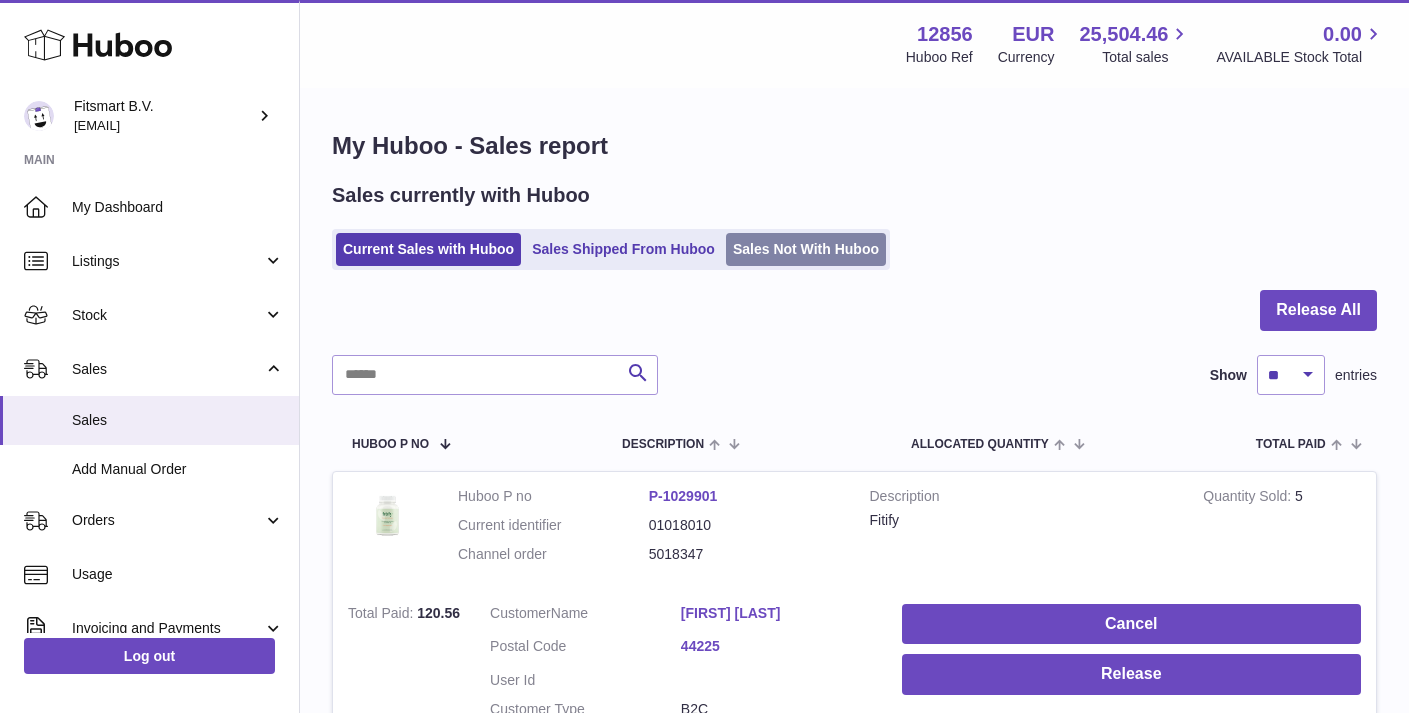 click on "Sales Not With Huboo" at bounding box center (806, 249) 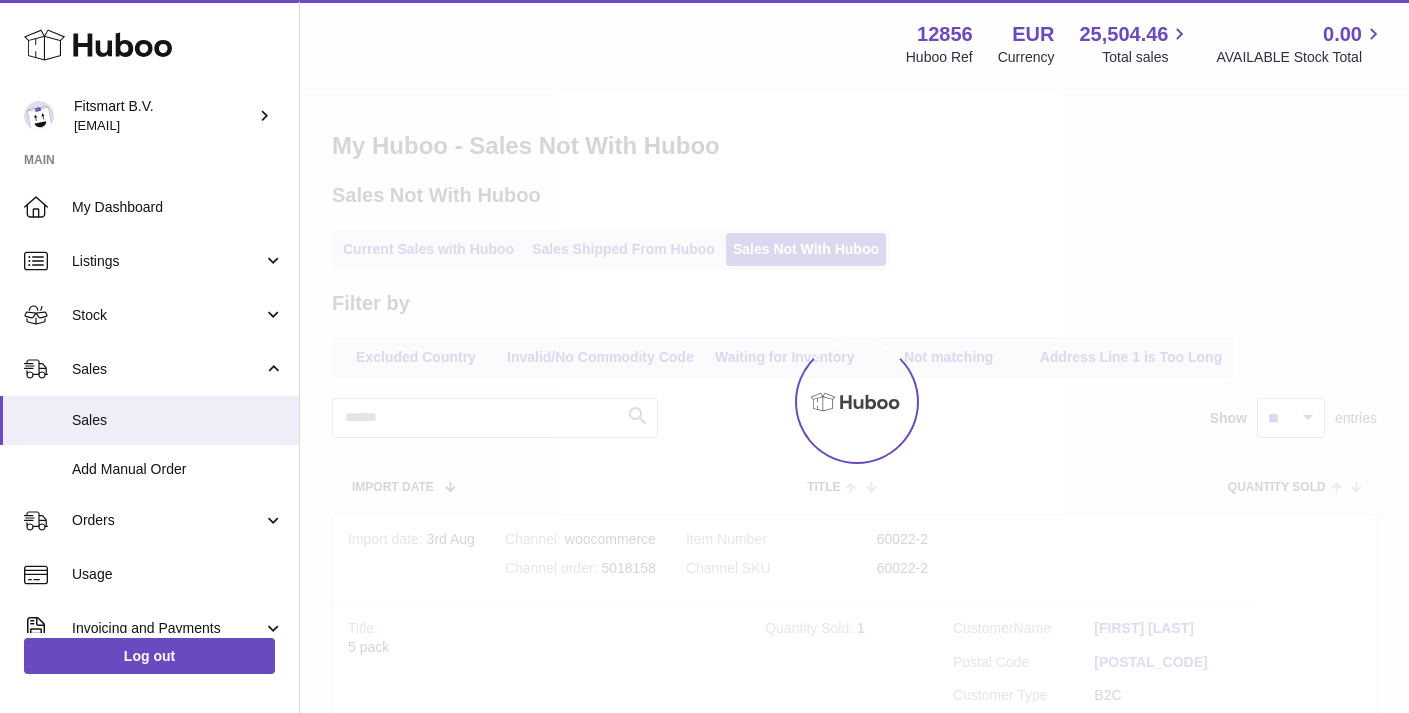 scroll, scrollTop: 0, scrollLeft: 0, axis: both 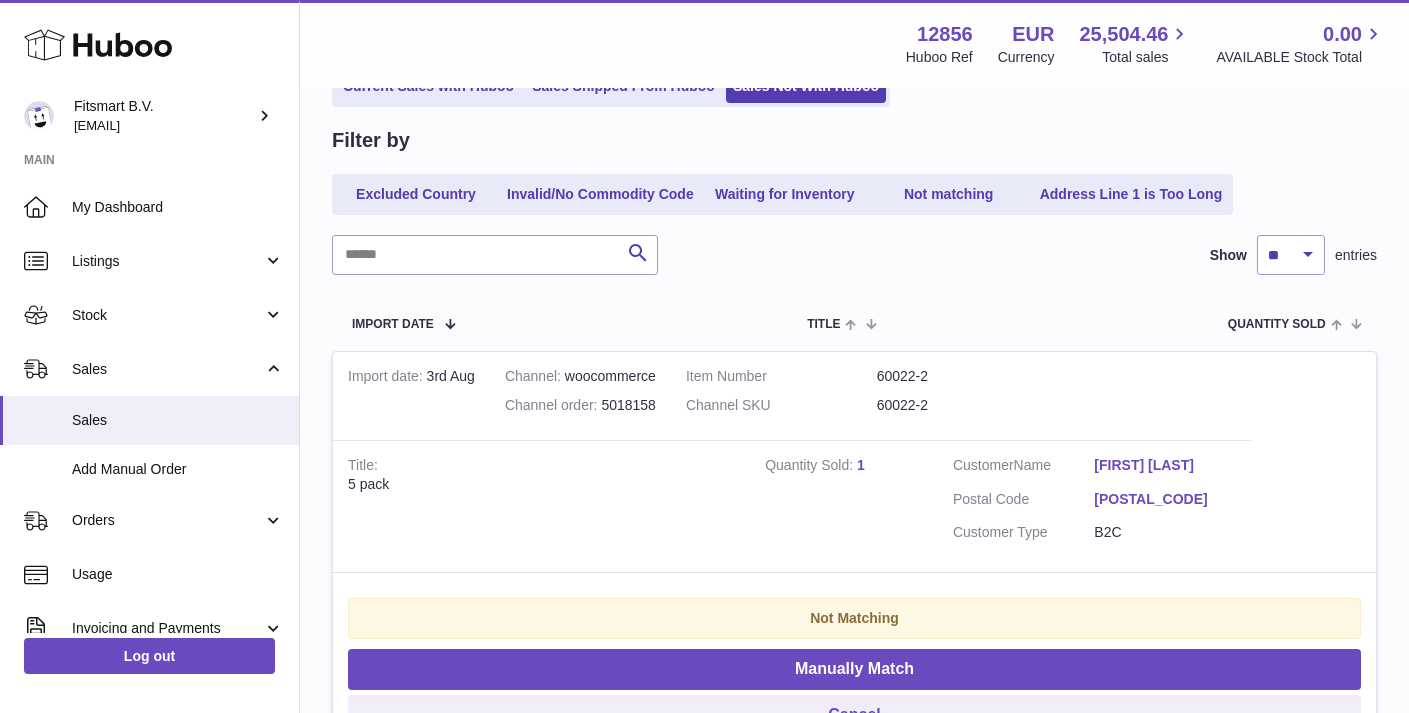 click on "Quantity Sold" at bounding box center [811, 467] 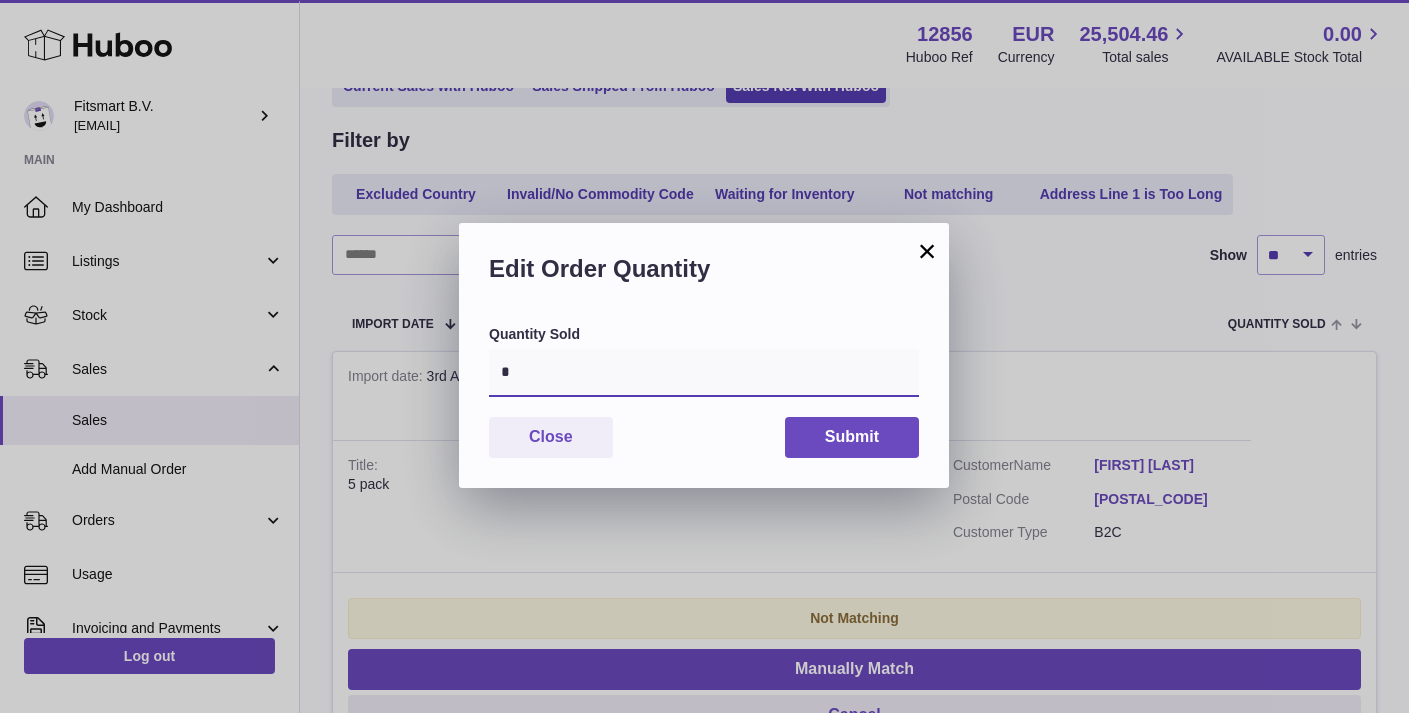click on "*" at bounding box center (704, 373) 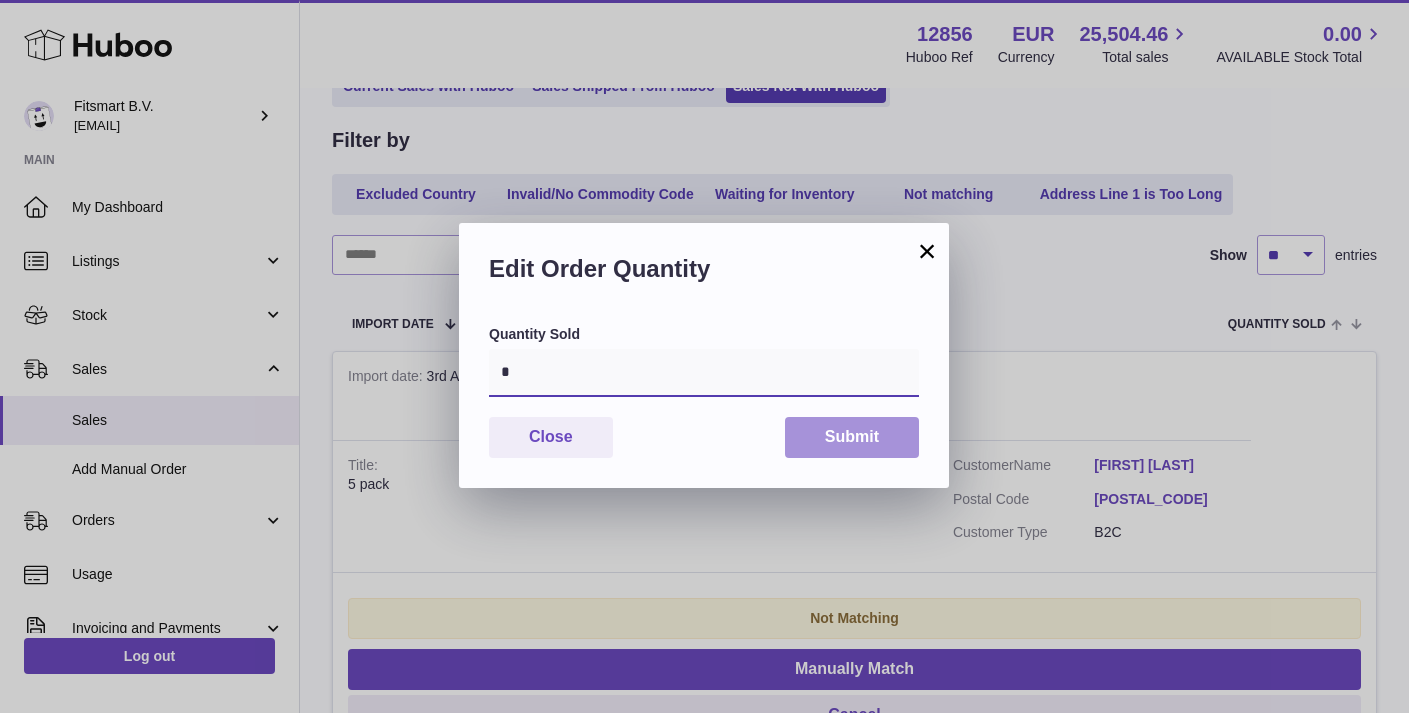 type on "*" 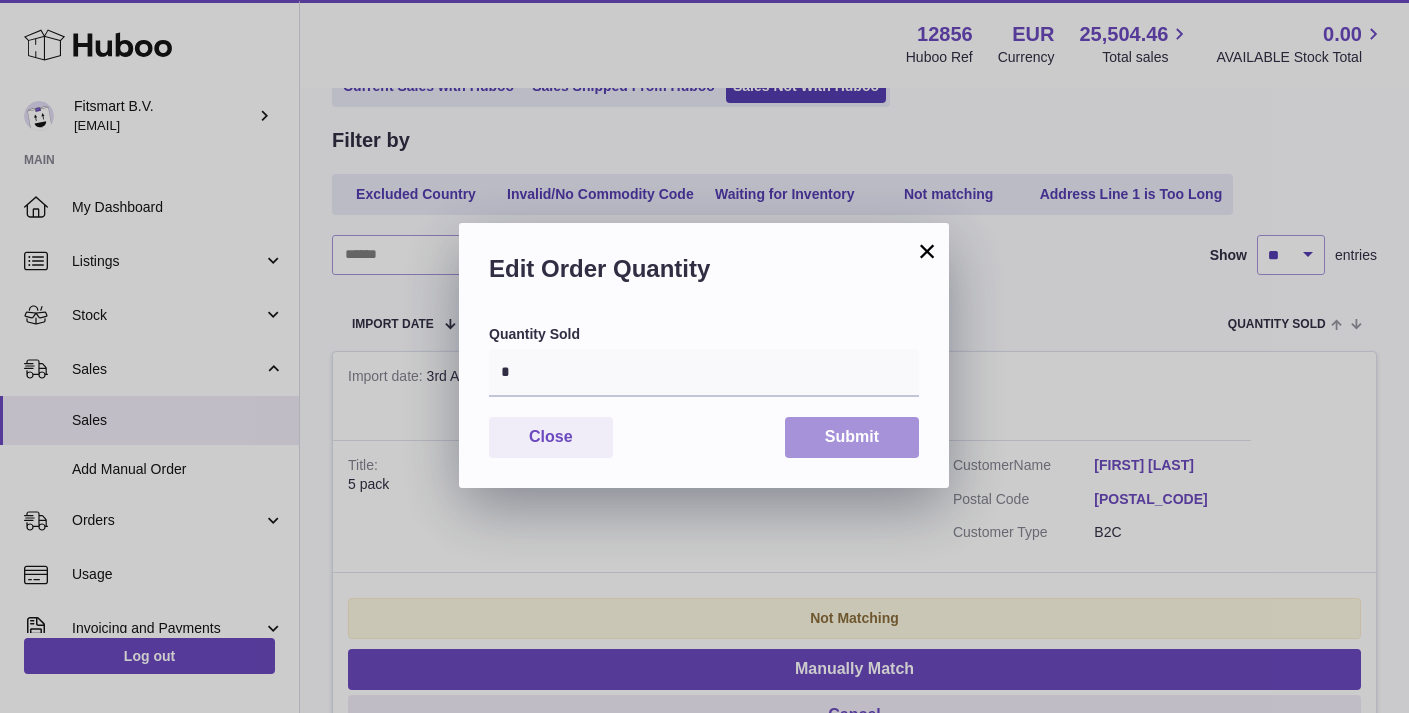 click on "Submit" at bounding box center [852, 437] 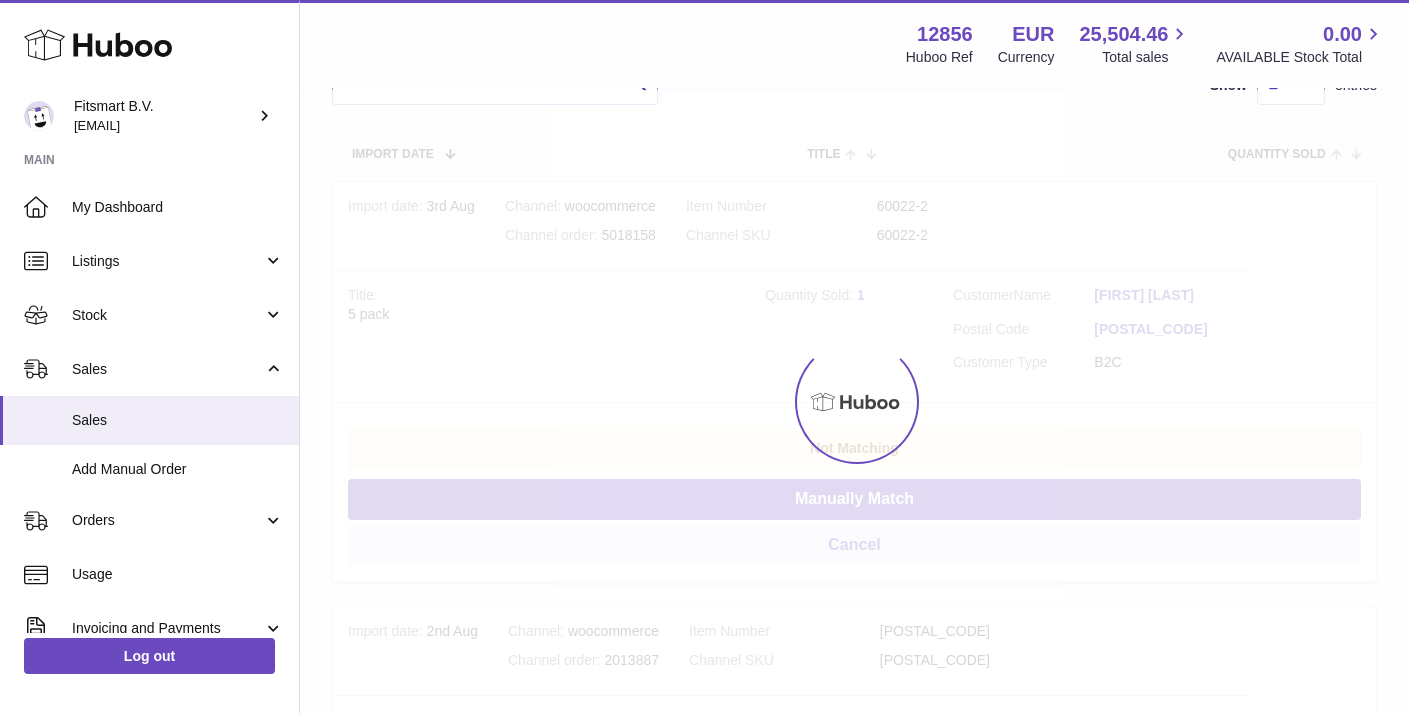 scroll, scrollTop: 361, scrollLeft: 0, axis: vertical 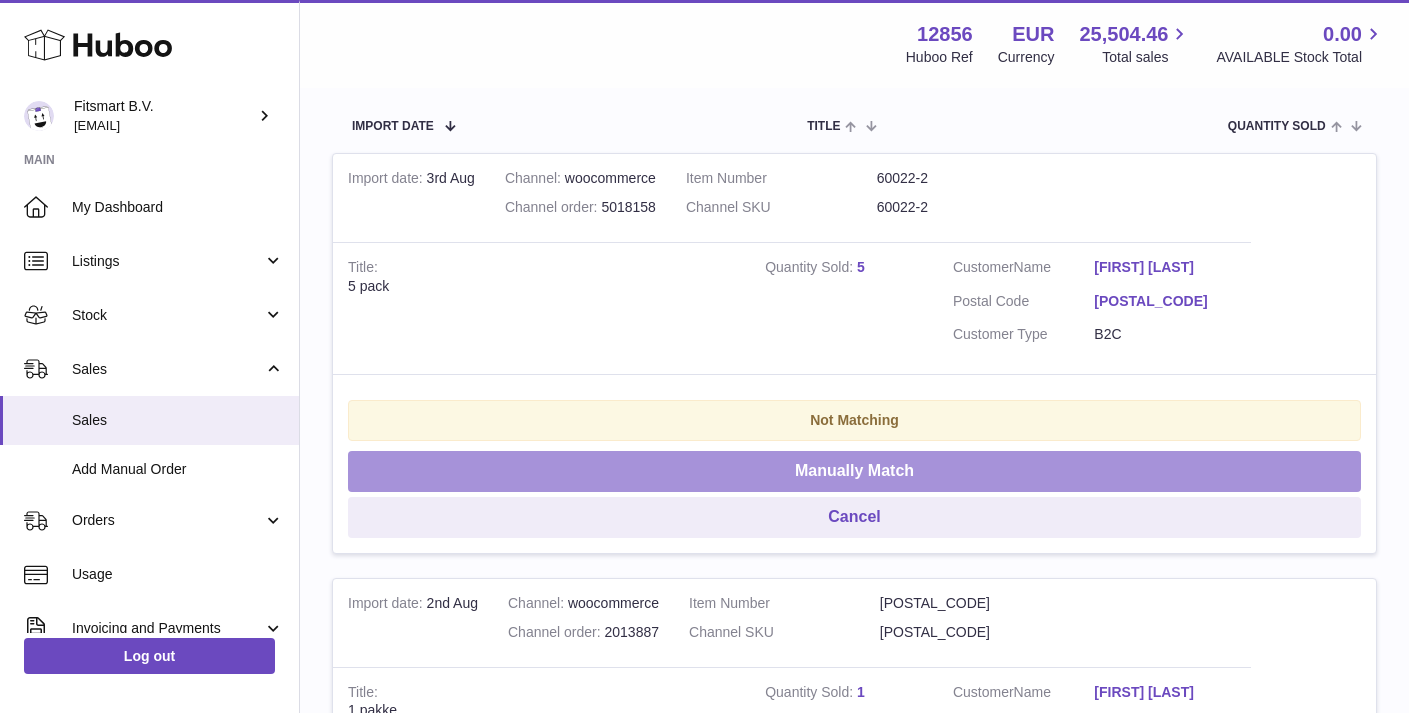 drag, startPoint x: 825, startPoint y: 468, endPoint x: 847, endPoint y: 328, distance: 141.71803 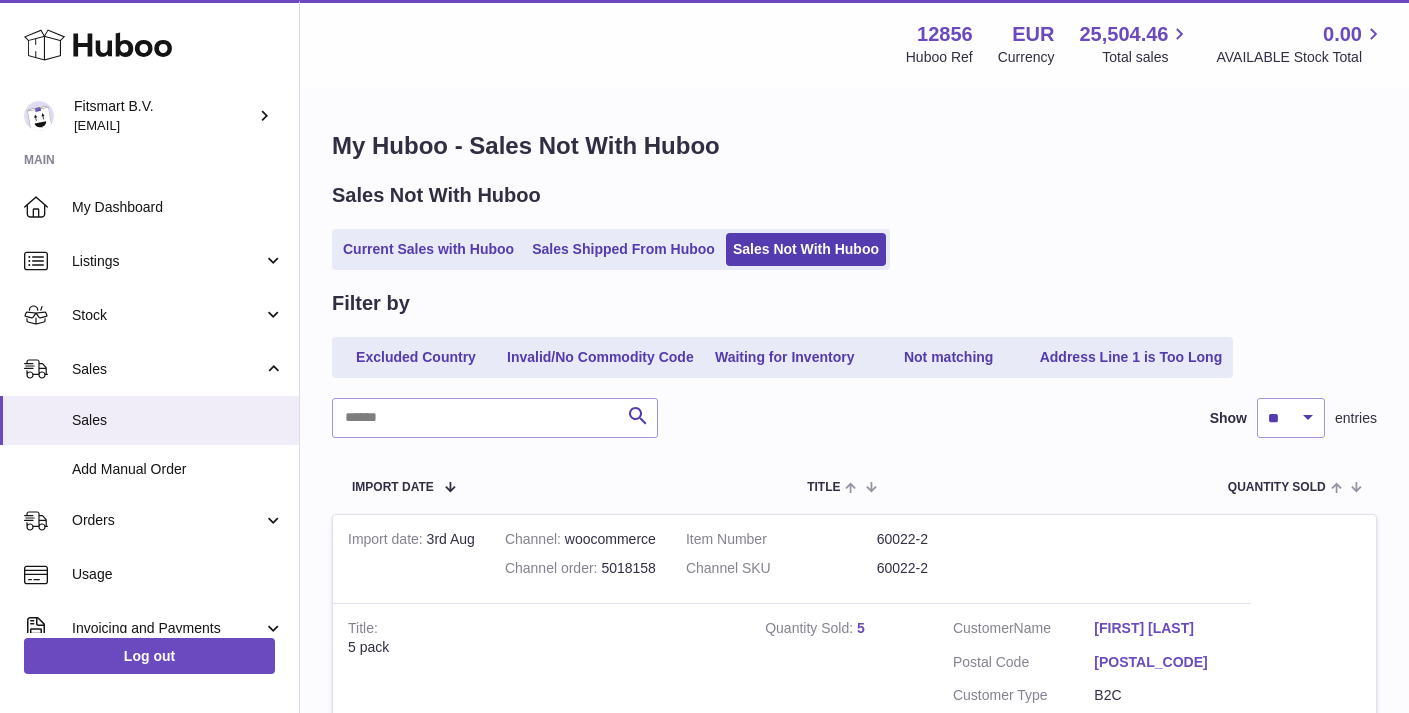scroll, scrollTop: 413, scrollLeft: 0, axis: vertical 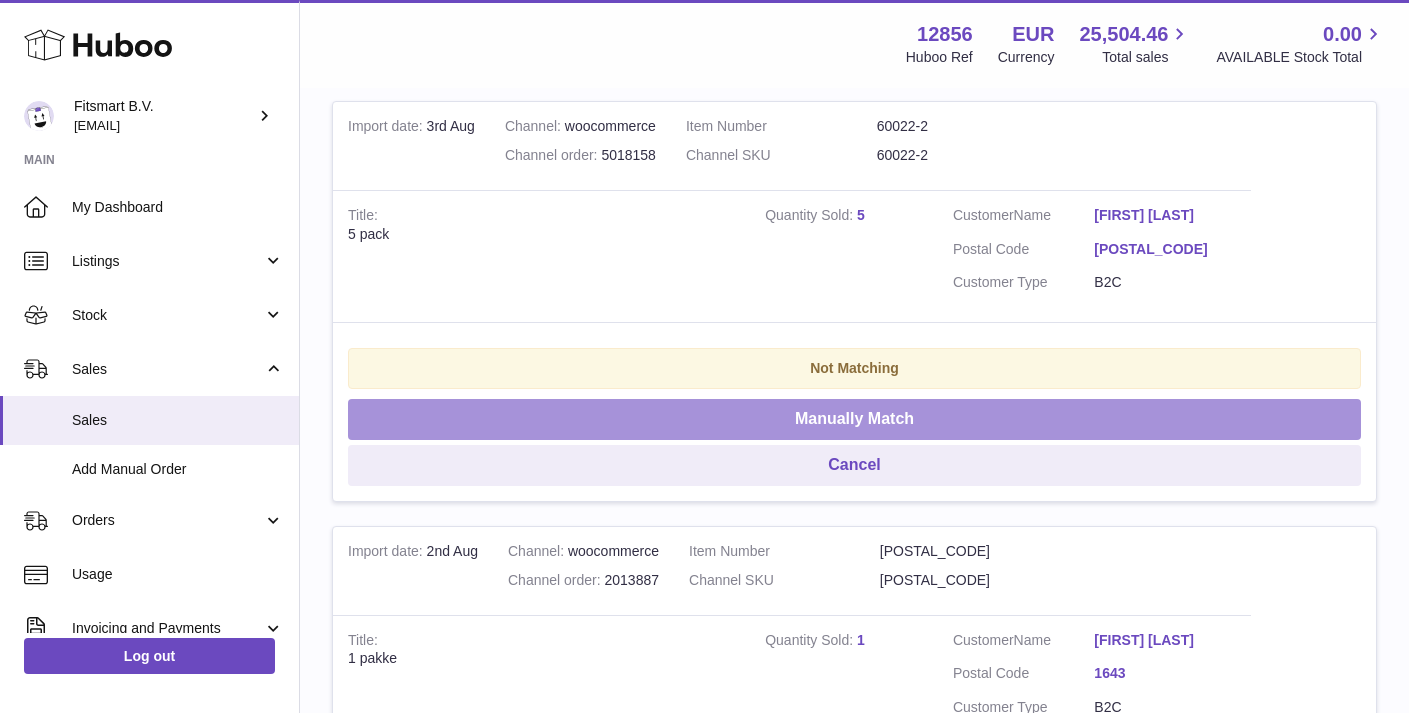 click on "Manually Match" at bounding box center [854, 419] 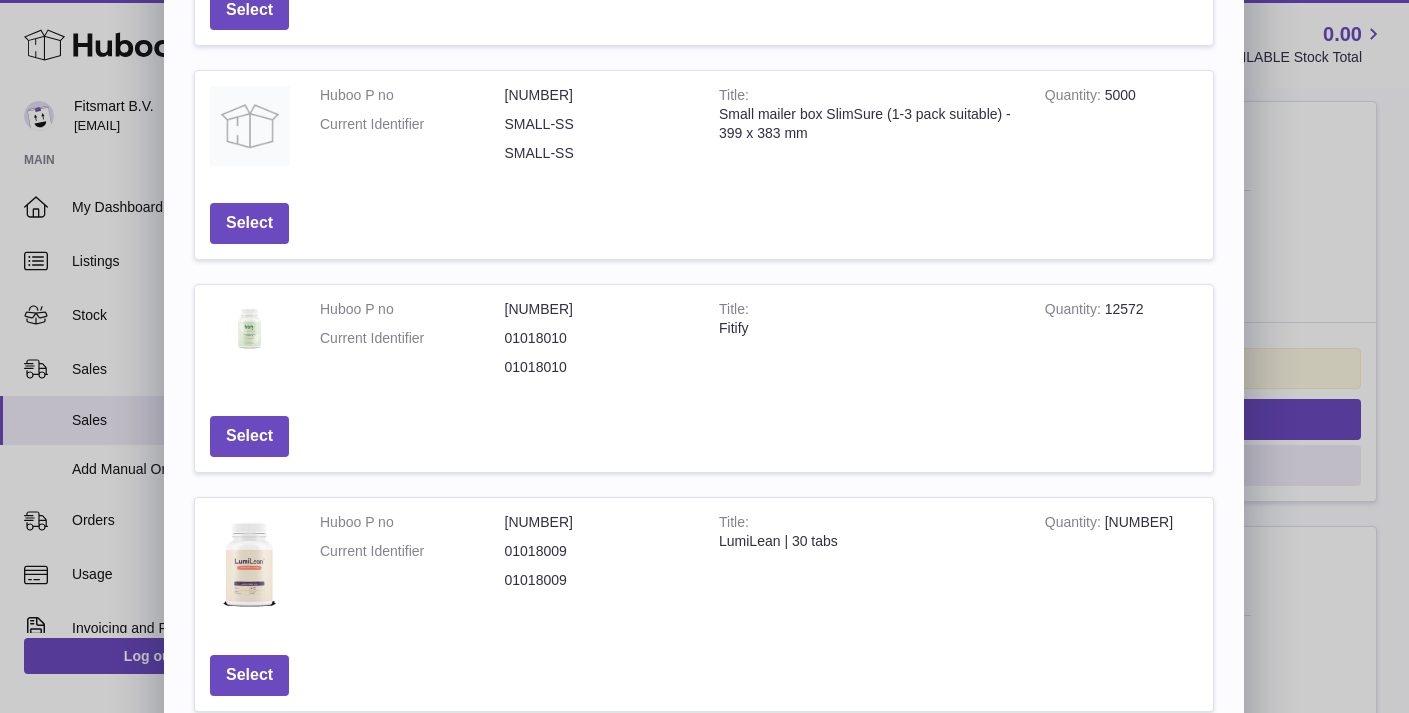 scroll, scrollTop: 671, scrollLeft: 0, axis: vertical 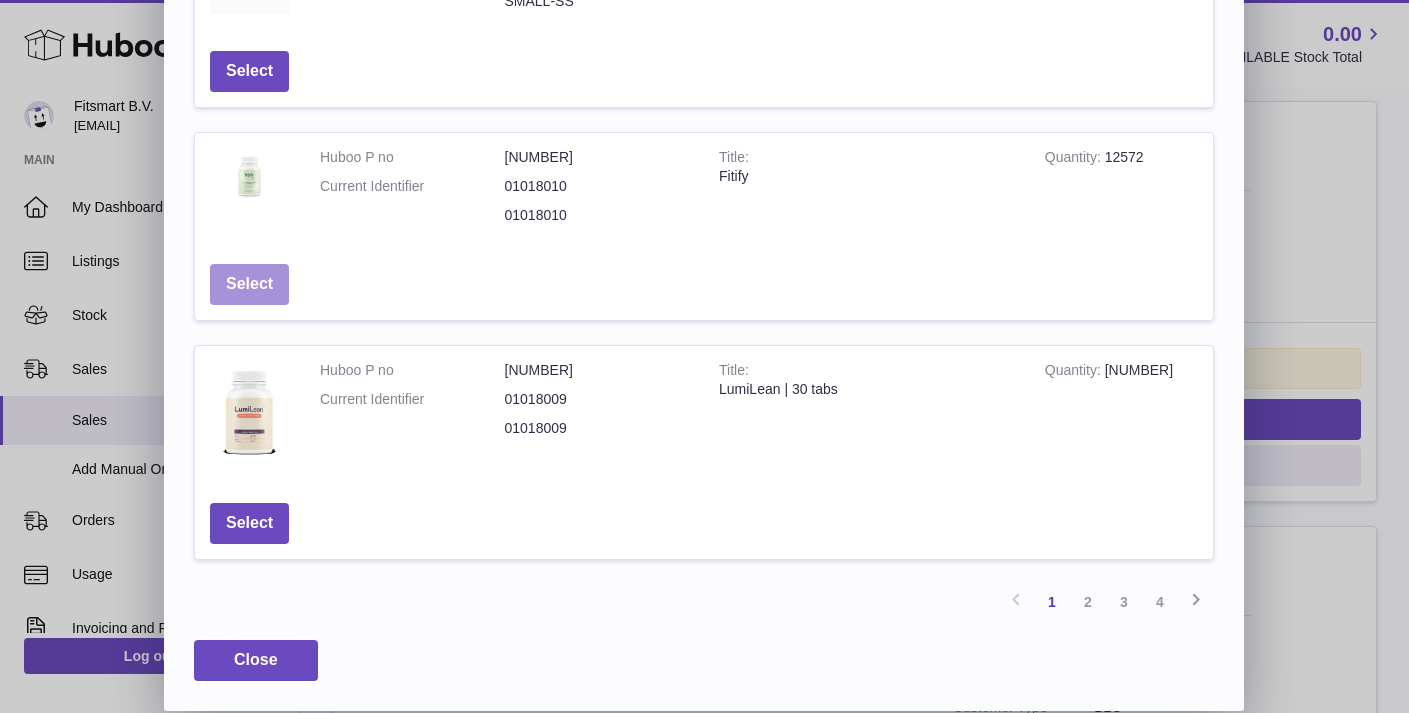 click on "Select" at bounding box center (249, 284) 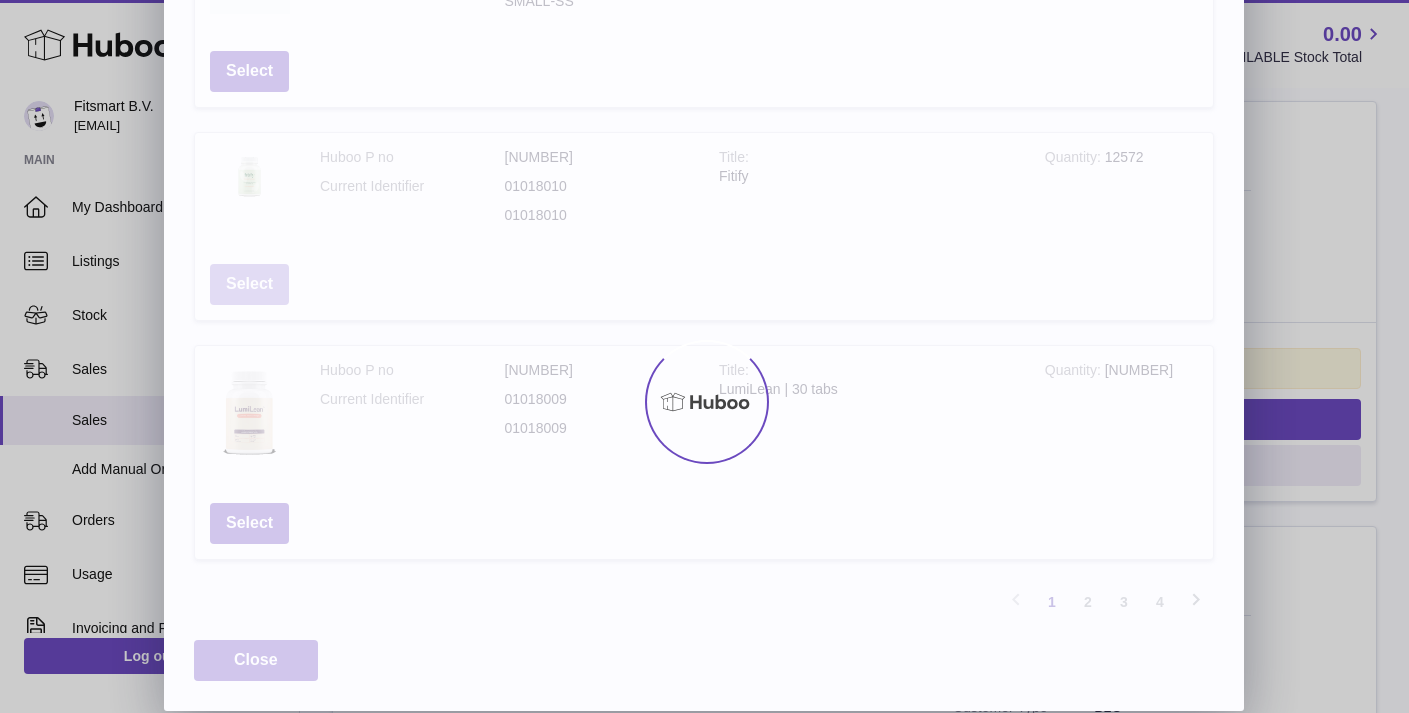 scroll, scrollTop: 0, scrollLeft: 0, axis: both 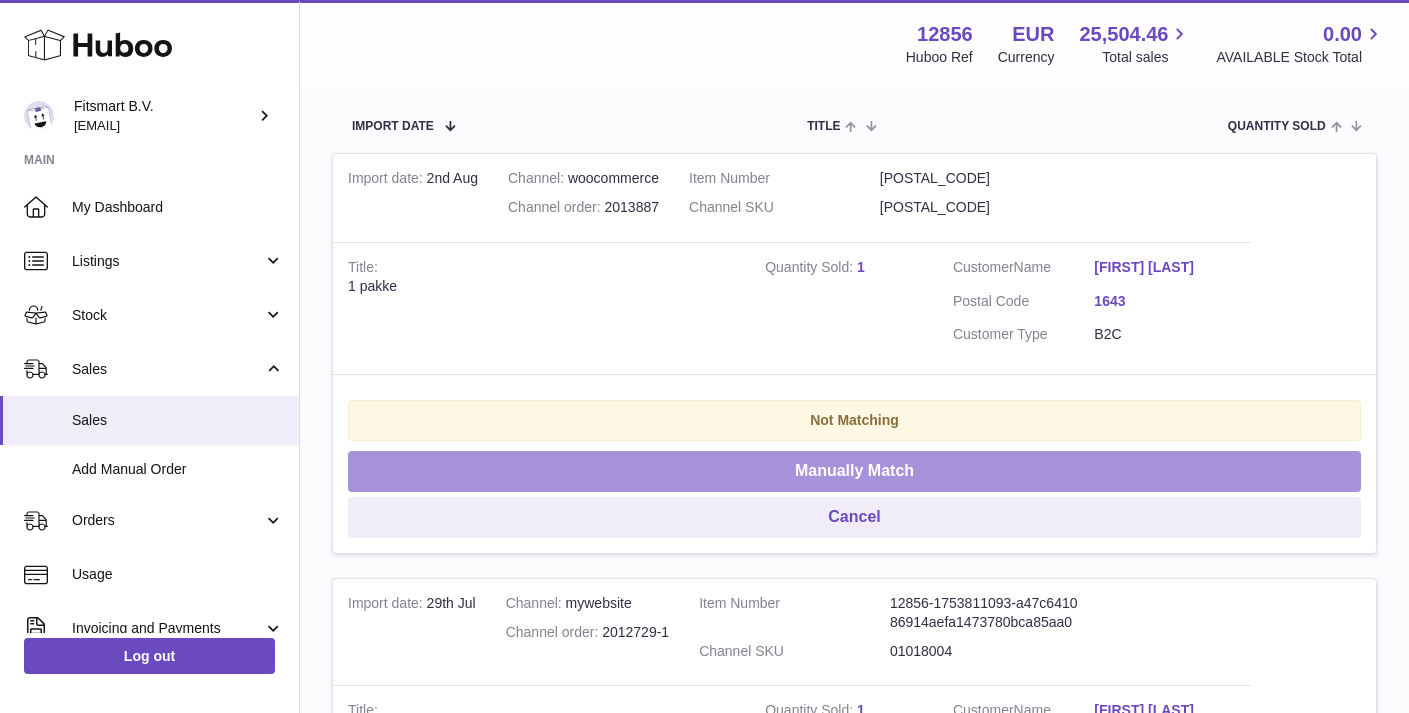click on "Manually Match" at bounding box center (854, 471) 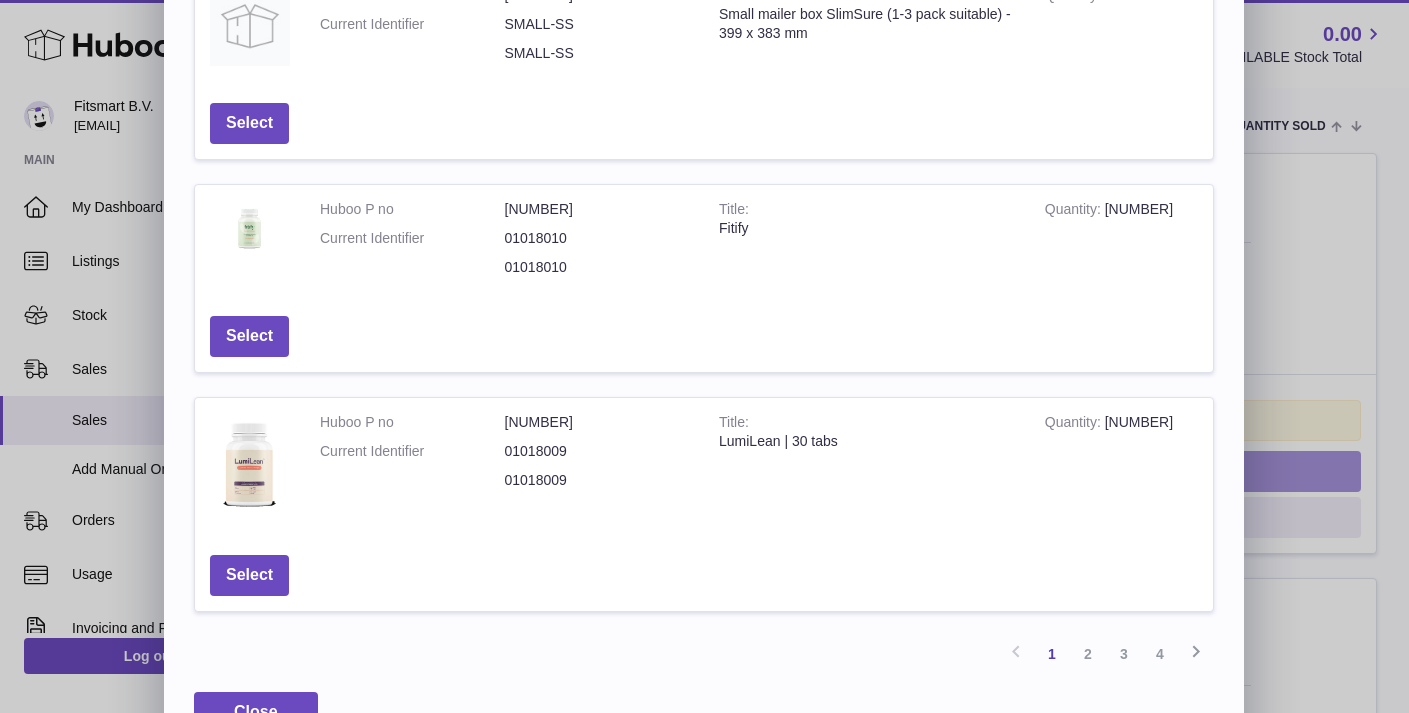 scroll, scrollTop: 671, scrollLeft: 0, axis: vertical 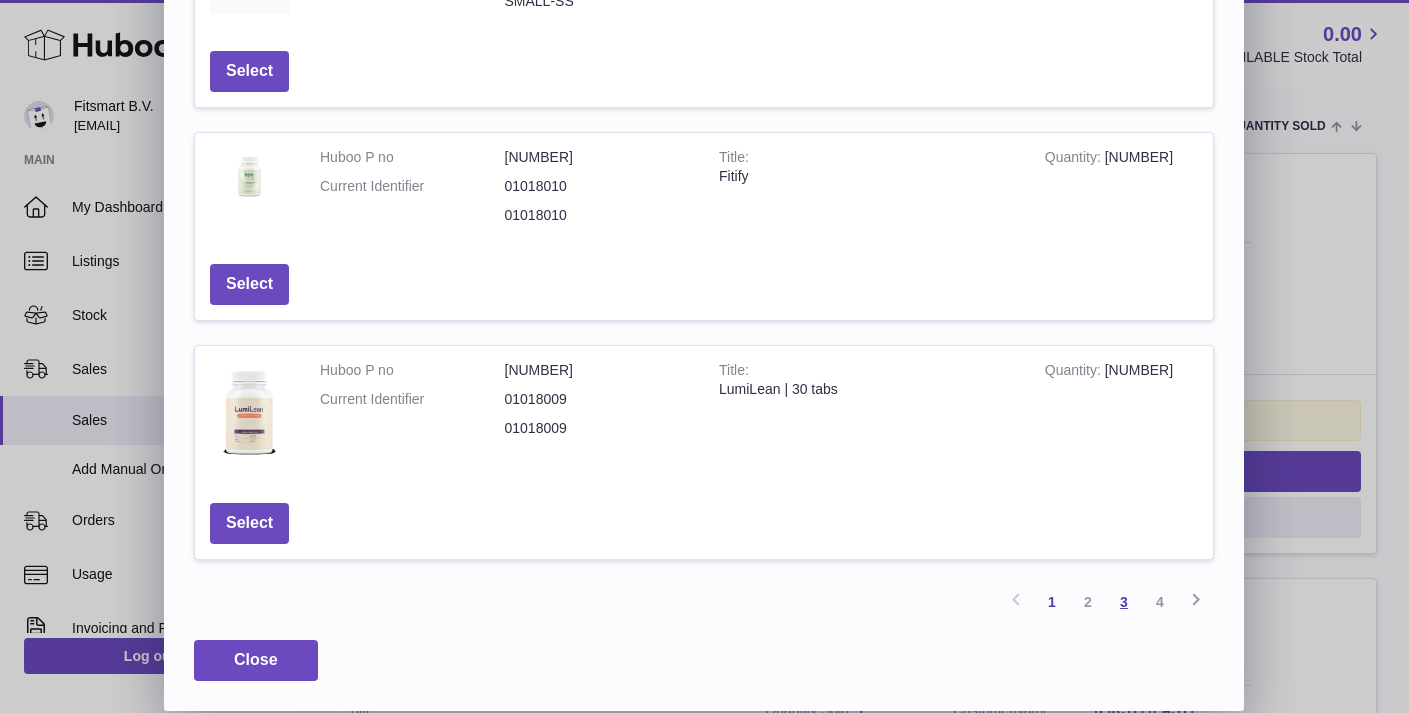 click on "3" at bounding box center (1124, 602) 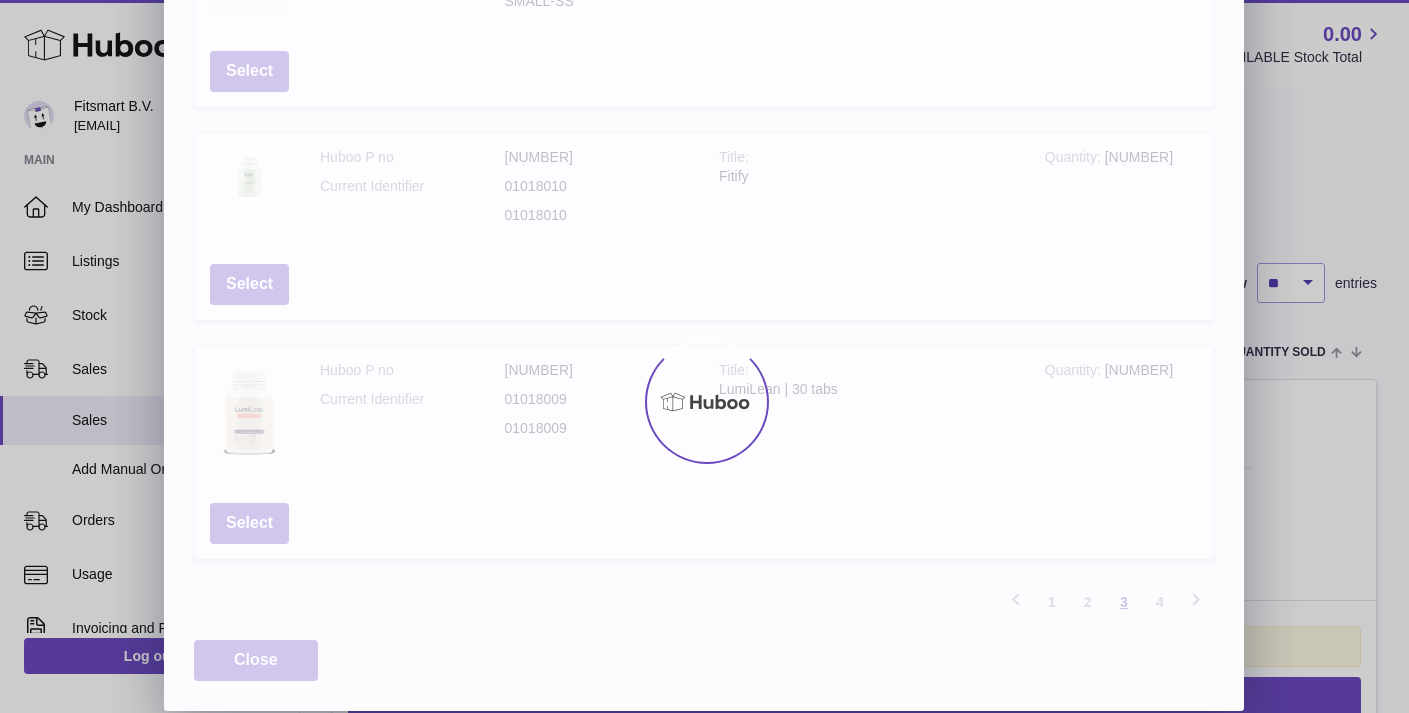 scroll, scrollTop: 90, scrollLeft: 0, axis: vertical 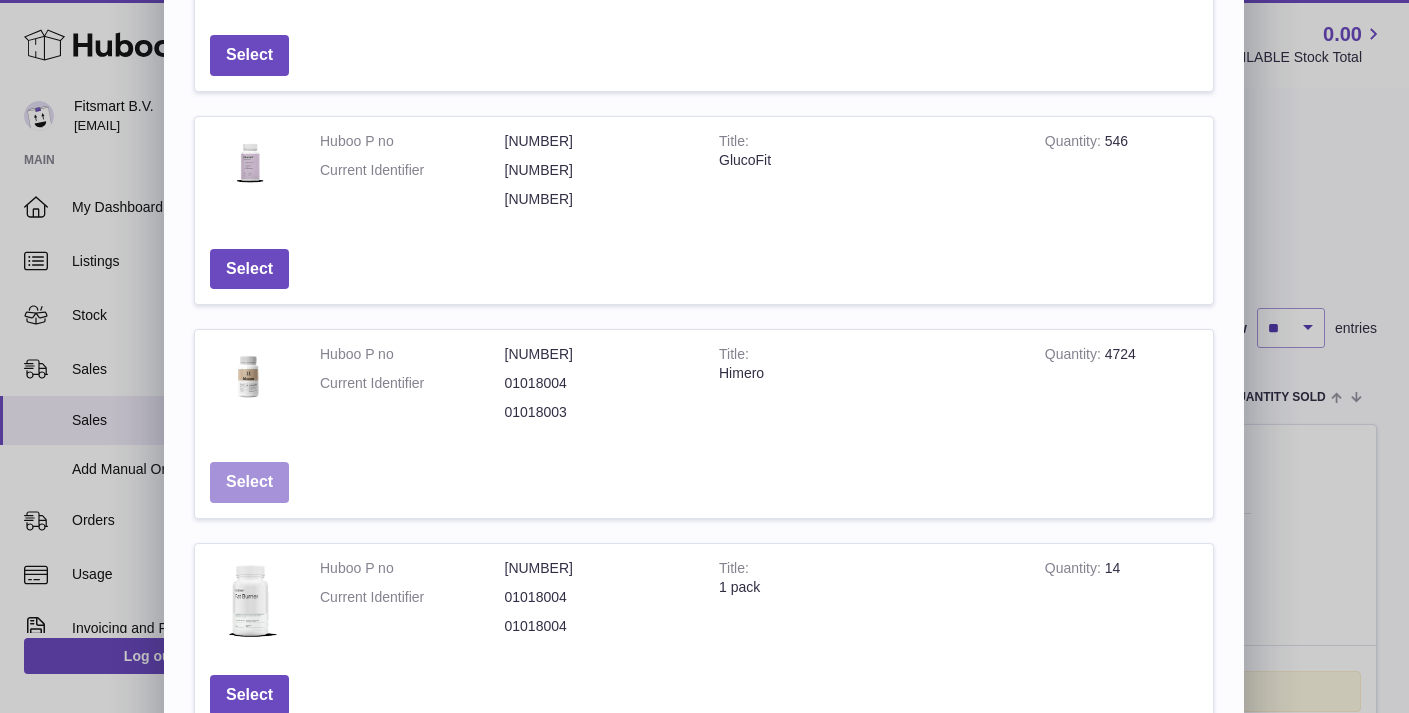 click on "Select" at bounding box center [249, 482] 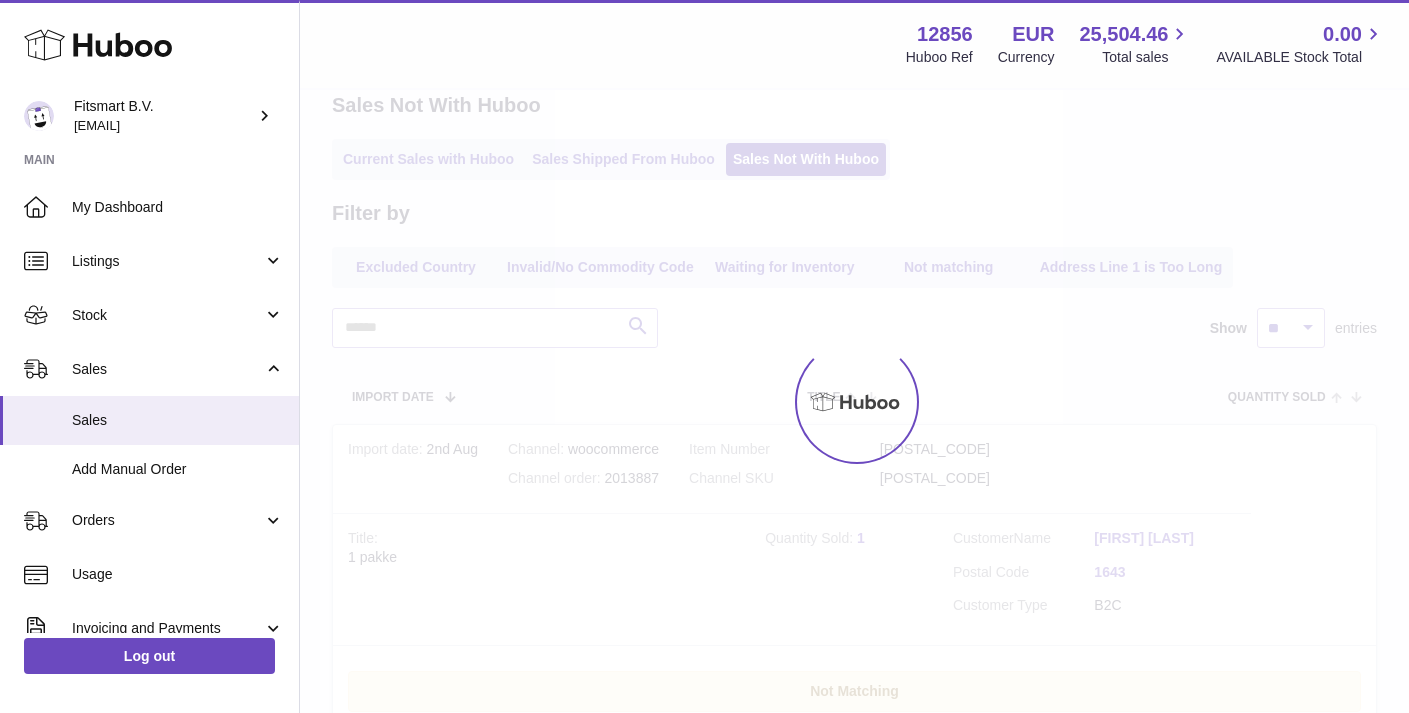 scroll, scrollTop: 0, scrollLeft: 0, axis: both 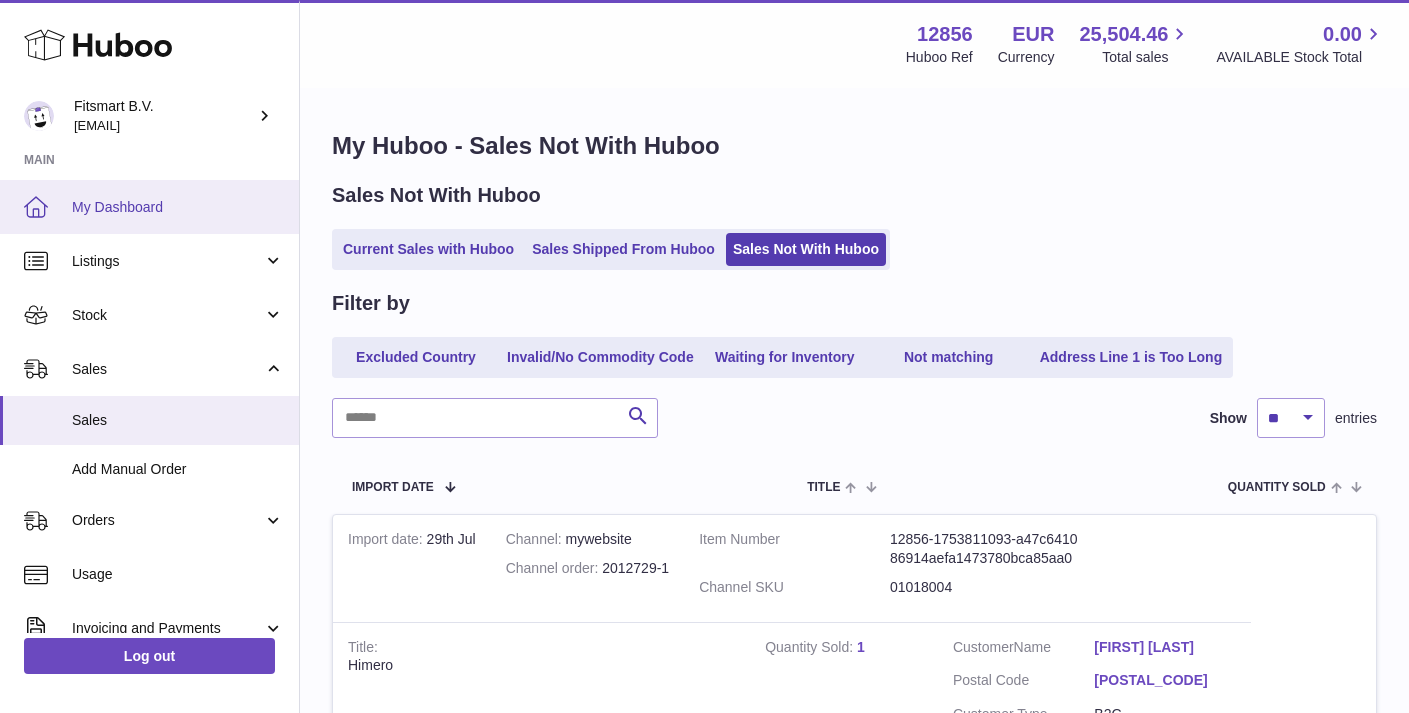 click on "My Dashboard" at bounding box center (178, 207) 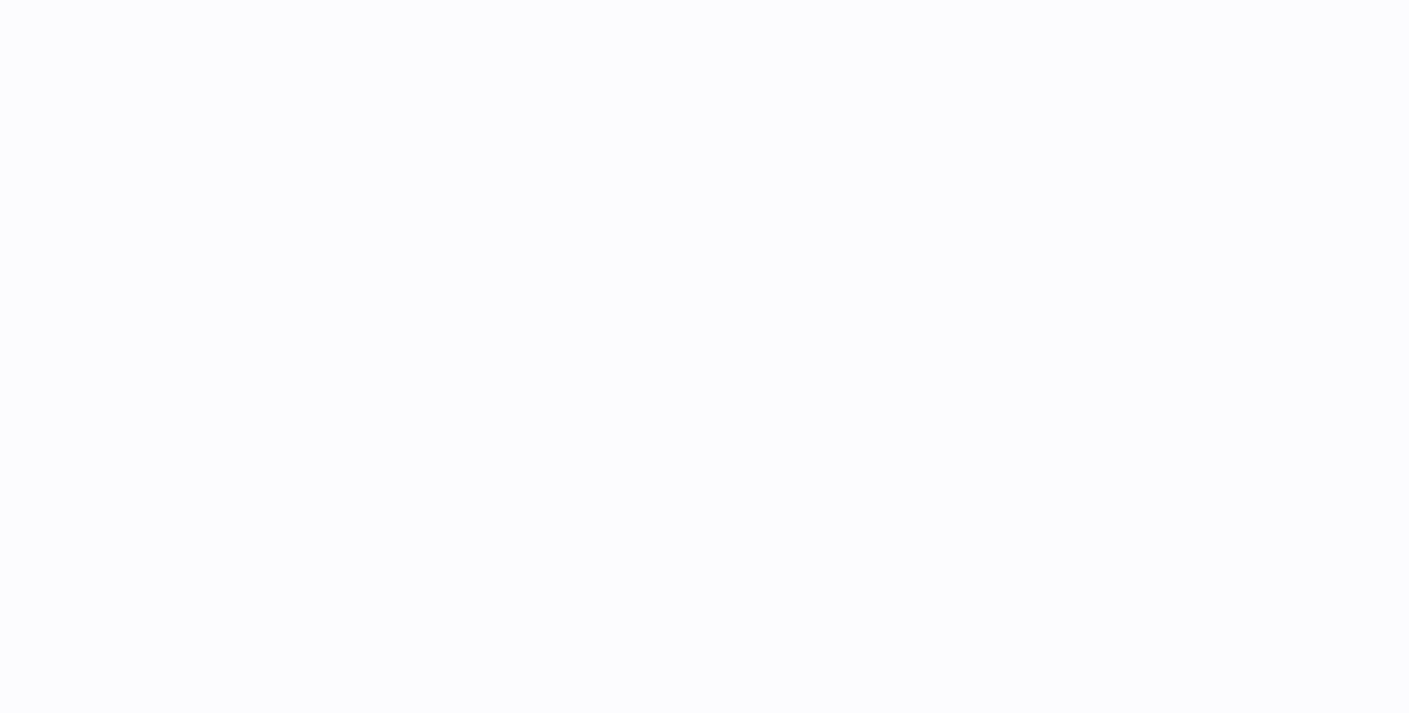 scroll, scrollTop: 0, scrollLeft: 0, axis: both 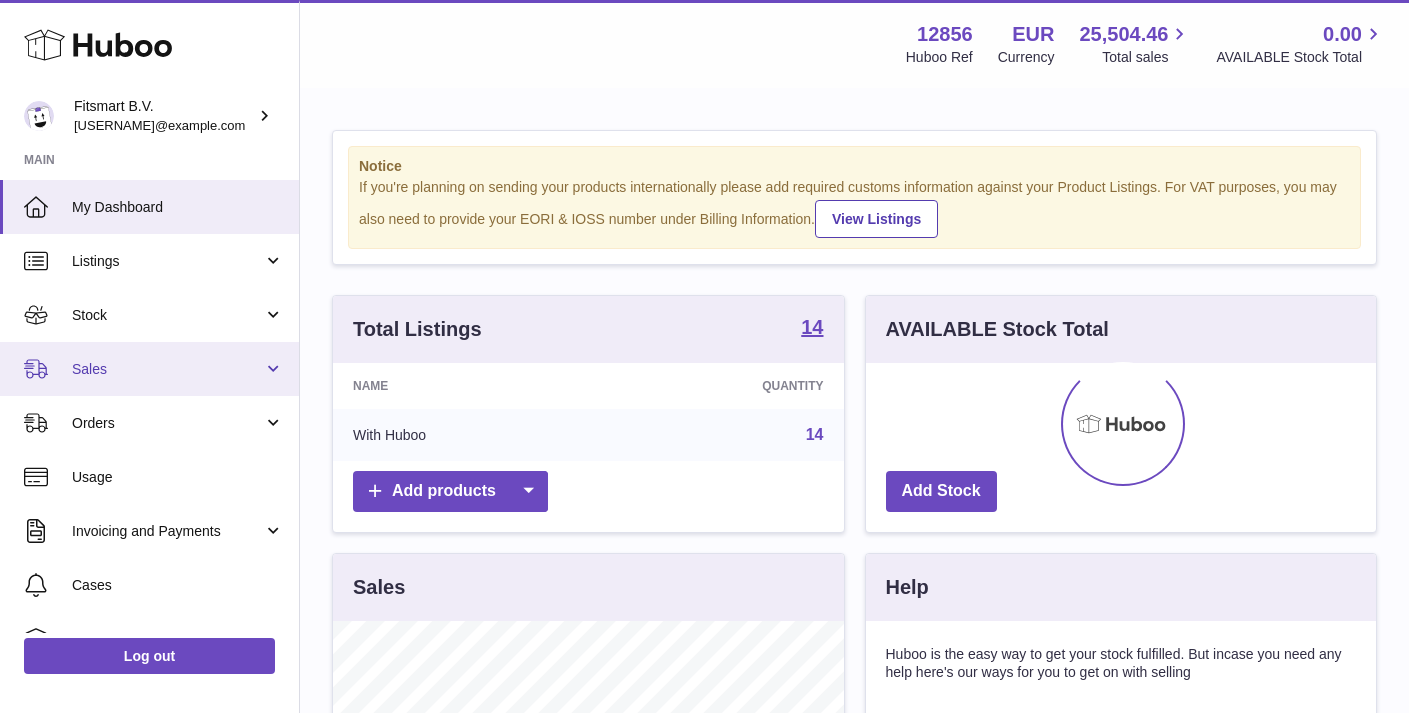 click on "Sales" at bounding box center [167, 369] 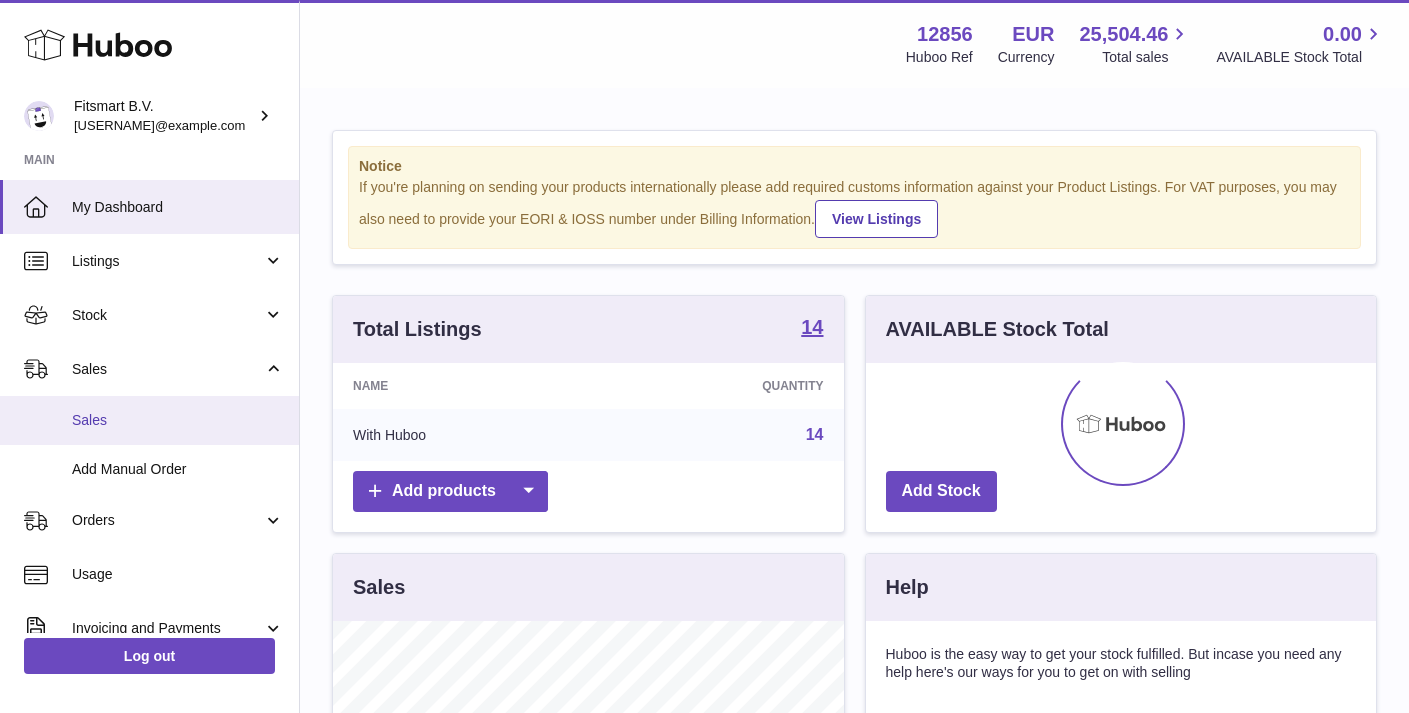 click on "Sales" at bounding box center (178, 420) 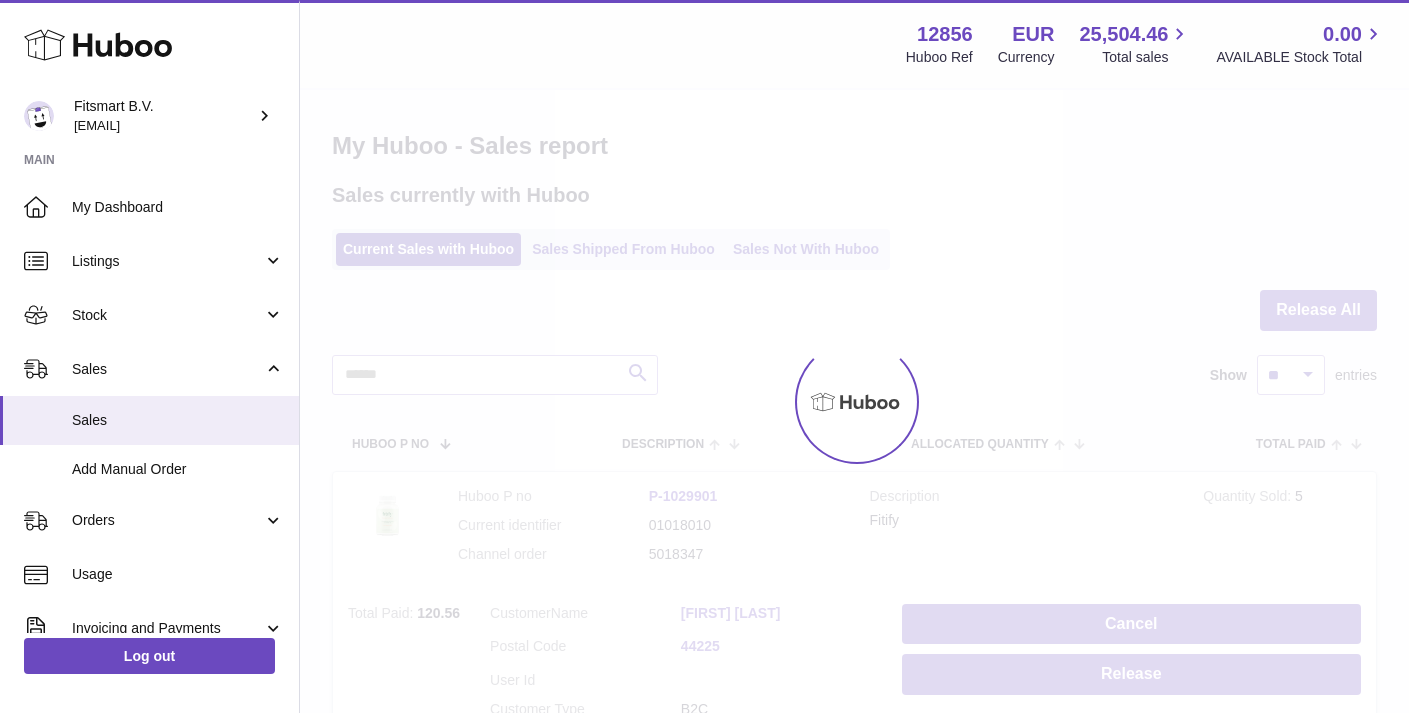 scroll, scrollTop: 0, scrollLeft: 0, axis: both 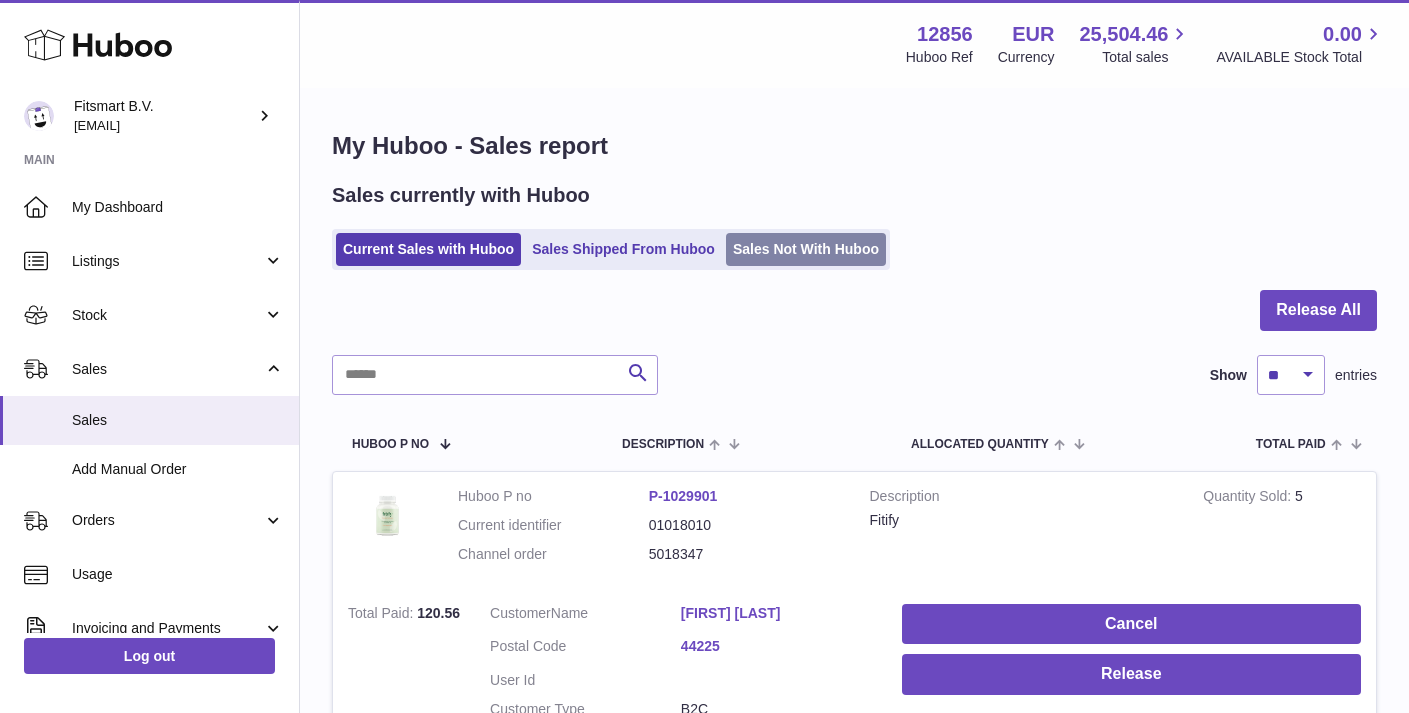 click on "Sales Not With Huboo" at bounding box center [806, 249] 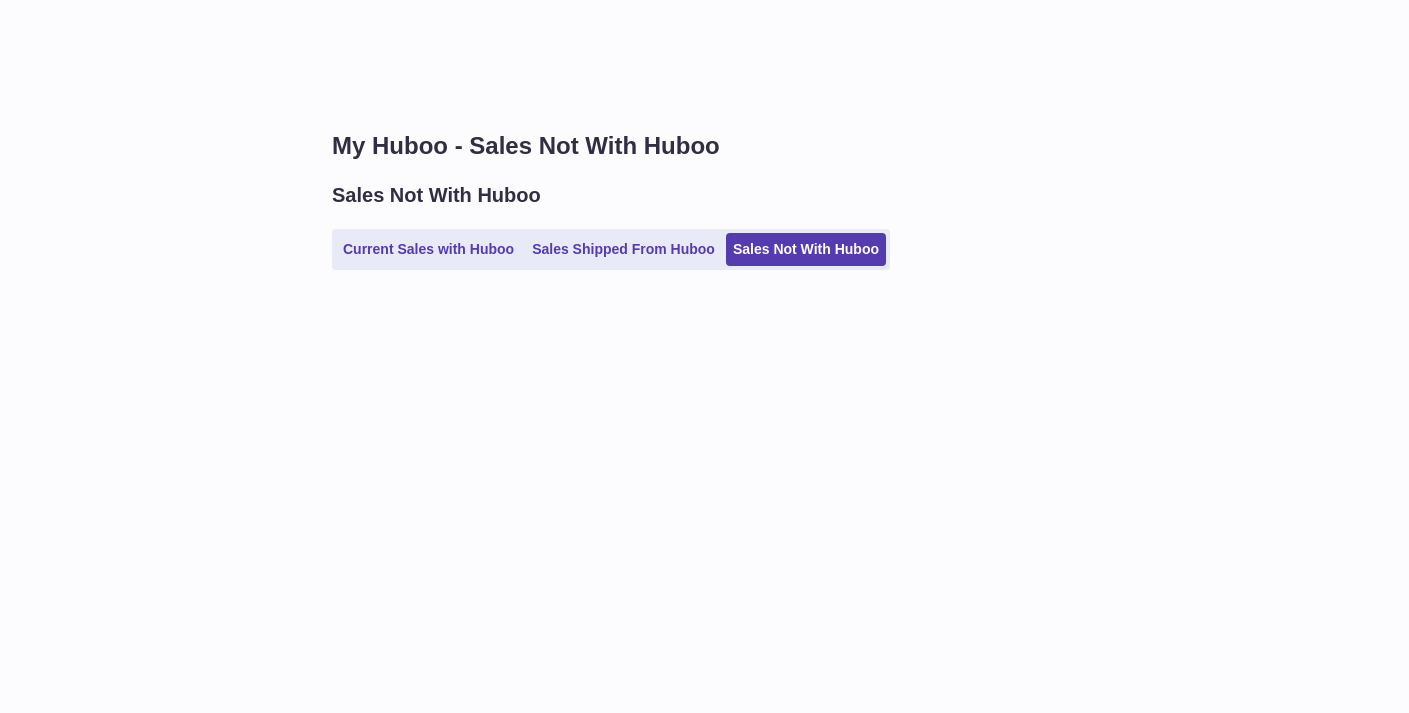 scroll, scrollTop: 0, scrollLeft: 0, axis: both 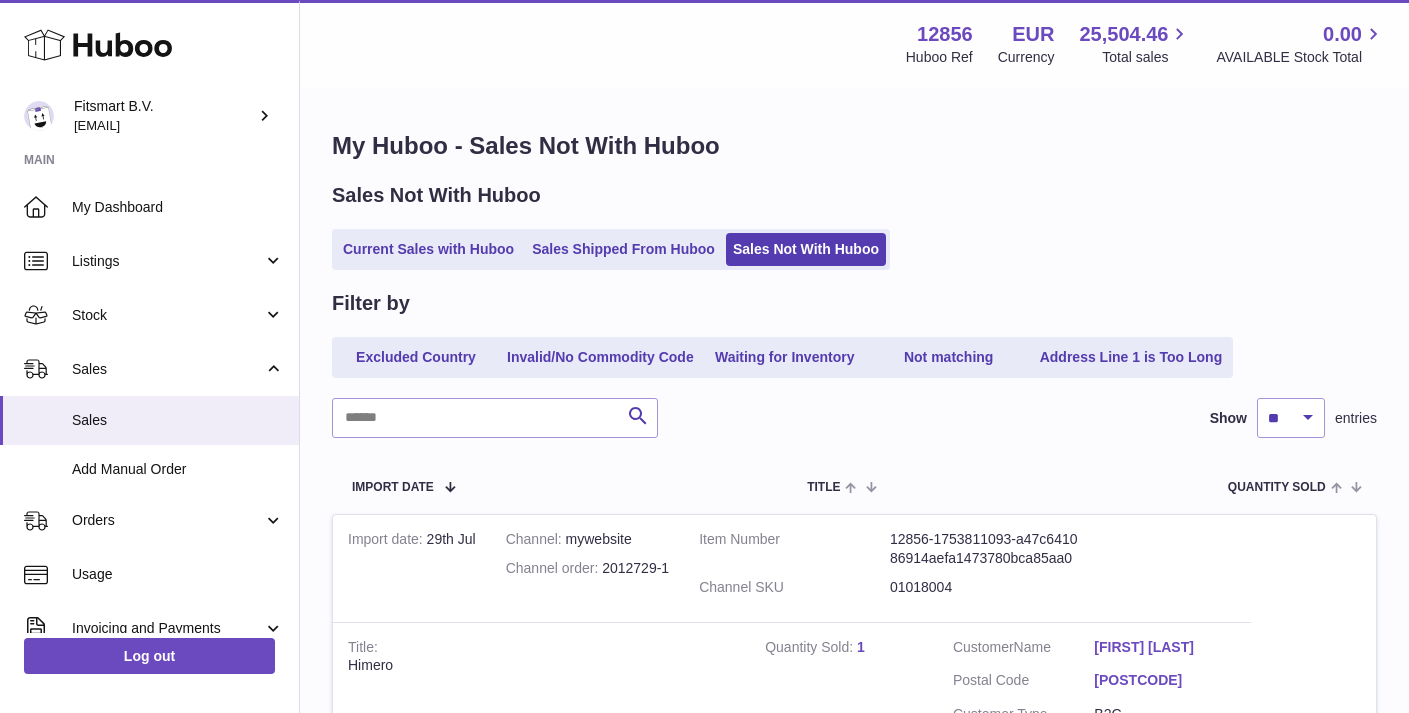 click on "Current Sales with Huboo" at bounding box center [428, 249] 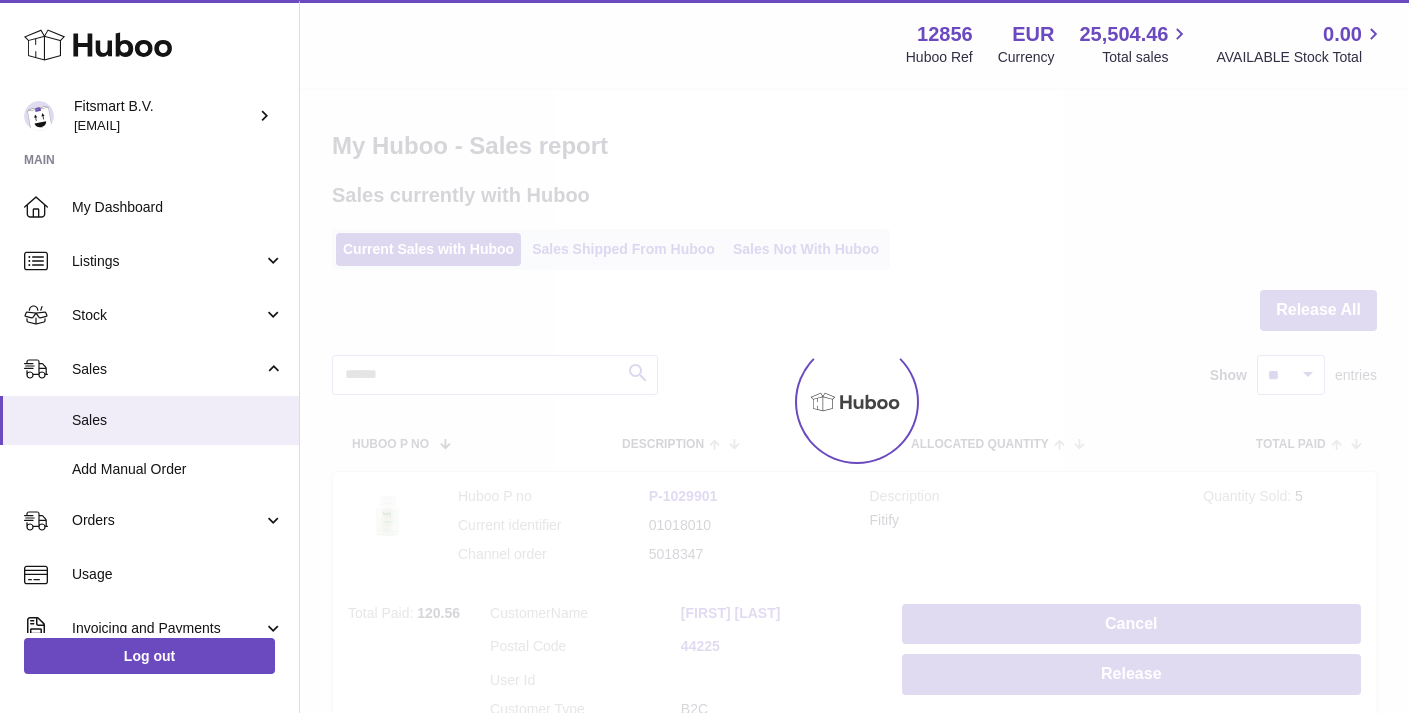 scroll, scrollTop: 0, scrollLeft: 0, axis: both 